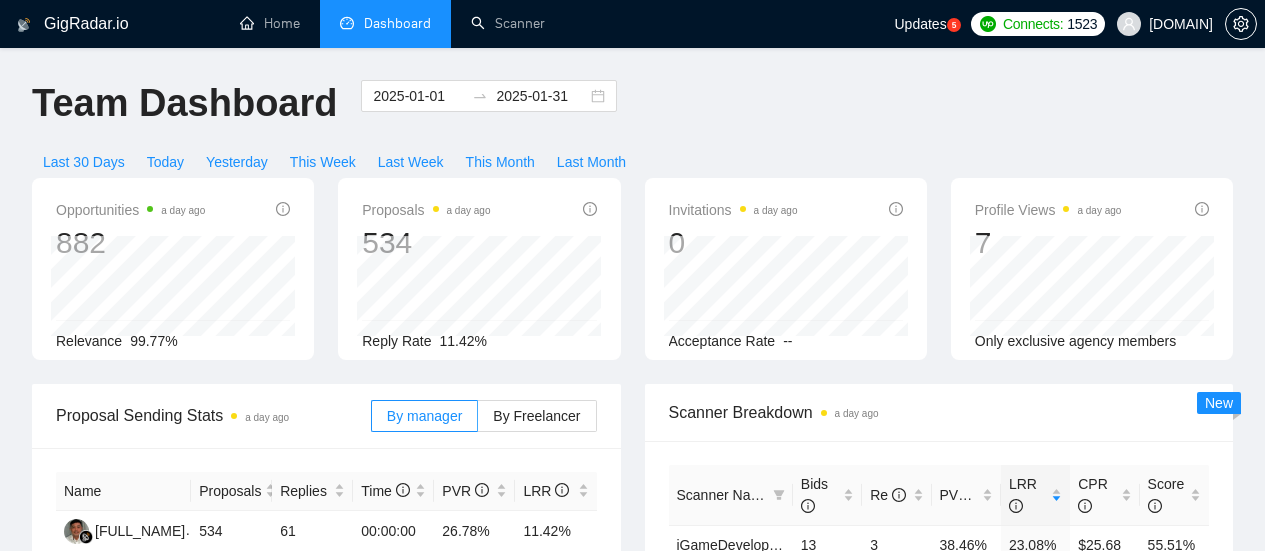 scroll, scrollTop: 0, scrollLeft: 0, axis: both 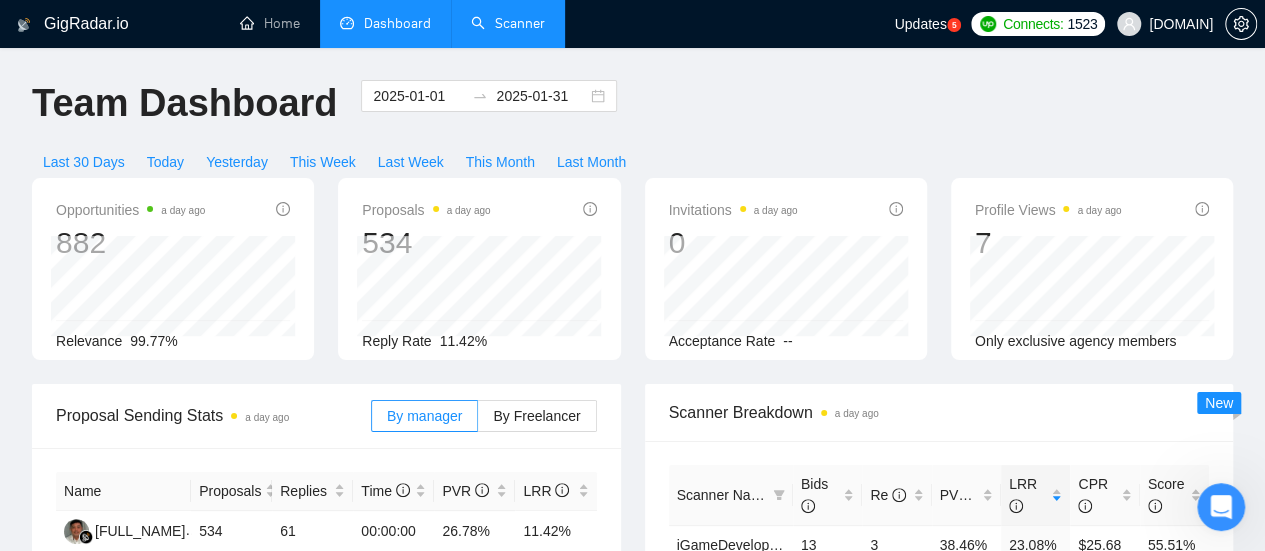 click on "Scanner" at bounding box center [508, 23] 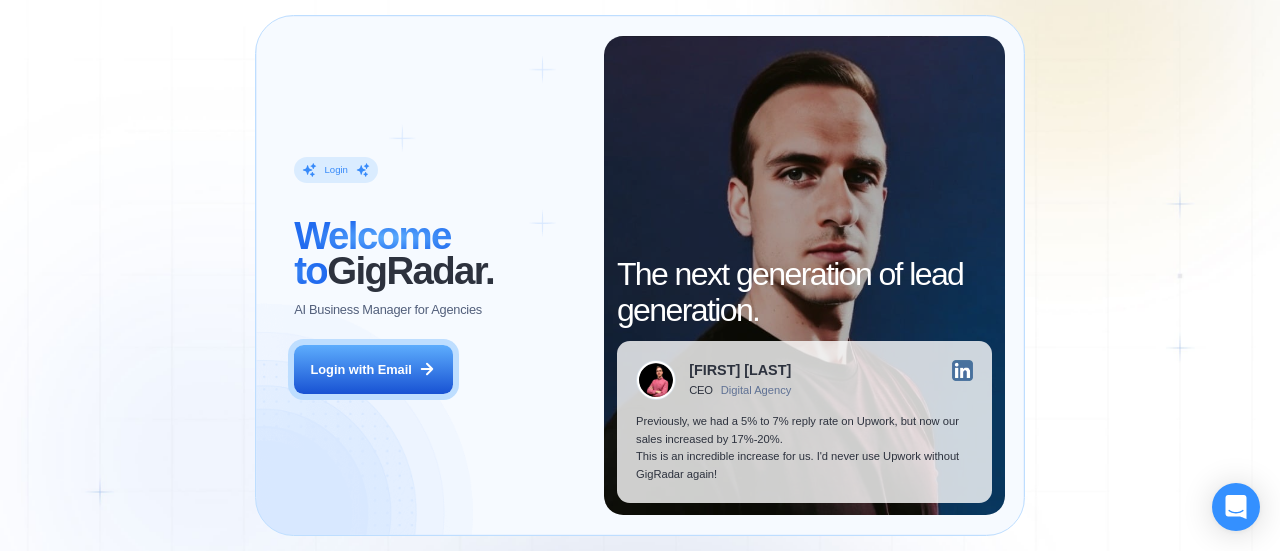scroll, scrollTop: 0, scrollLeft: 0, axis: both 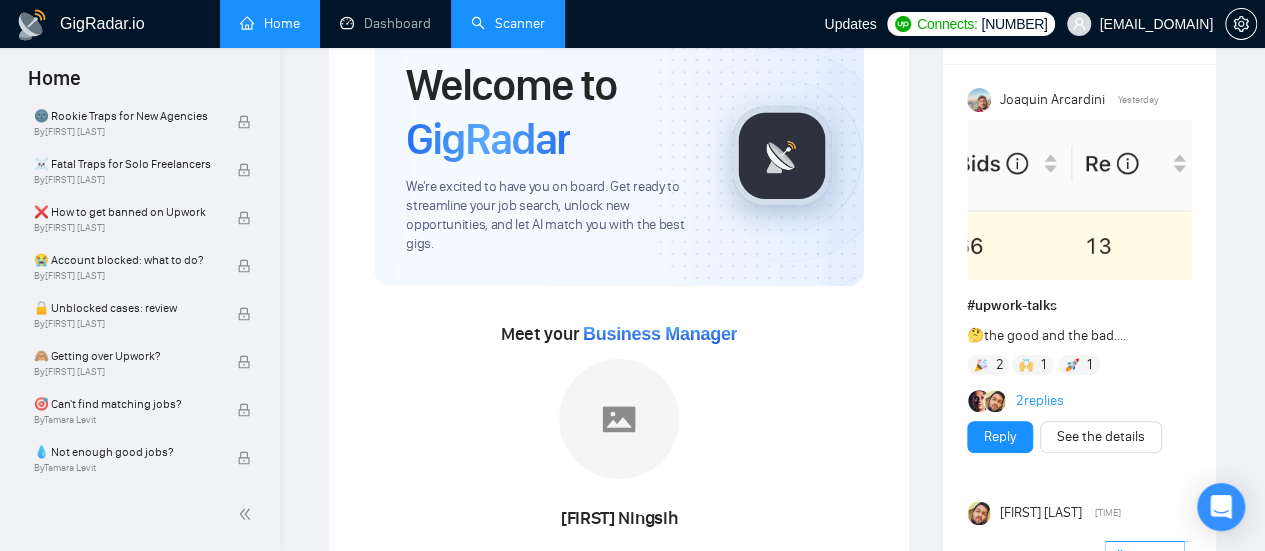 click on "Scanner" at bounding box center [508, 23] 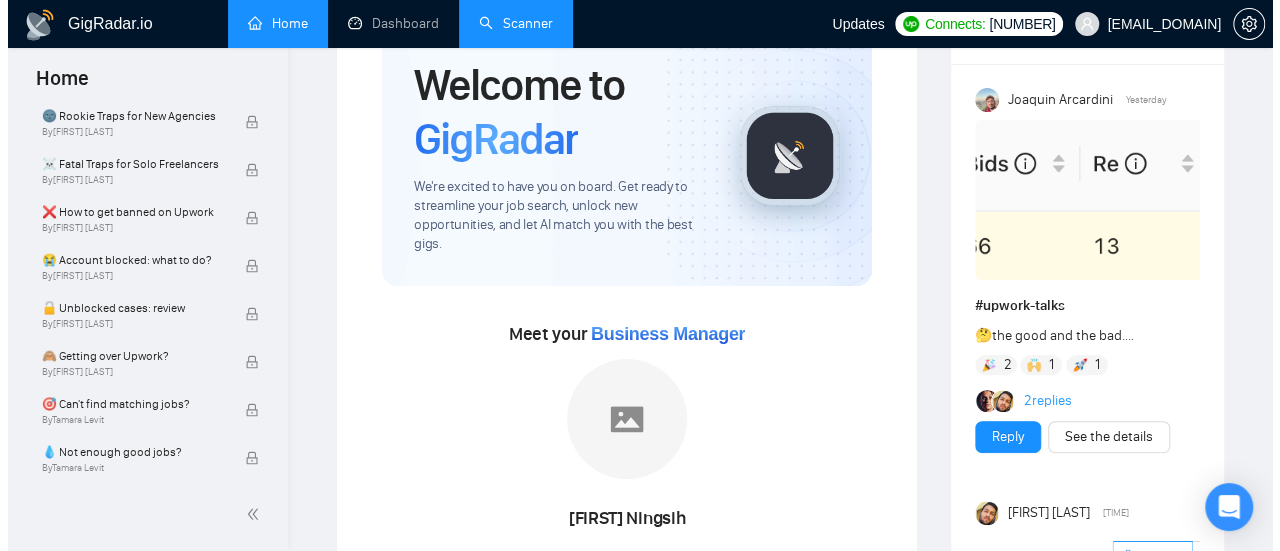 scroll, scrollTop: 0, scrollLeft: 0, axis: both 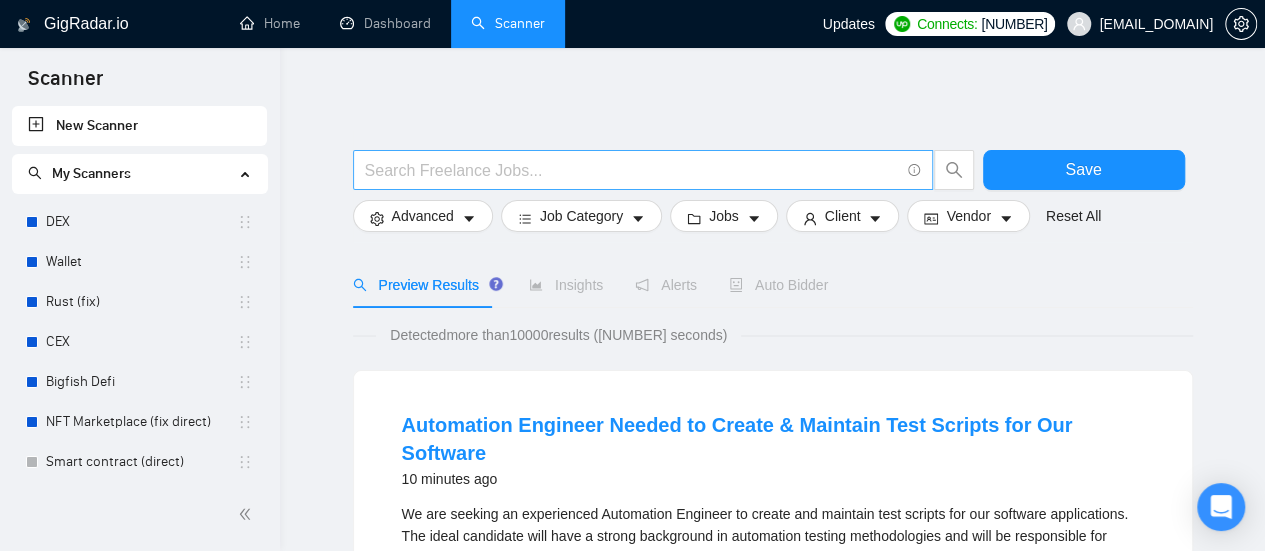 click at bounding box center [632, 170] 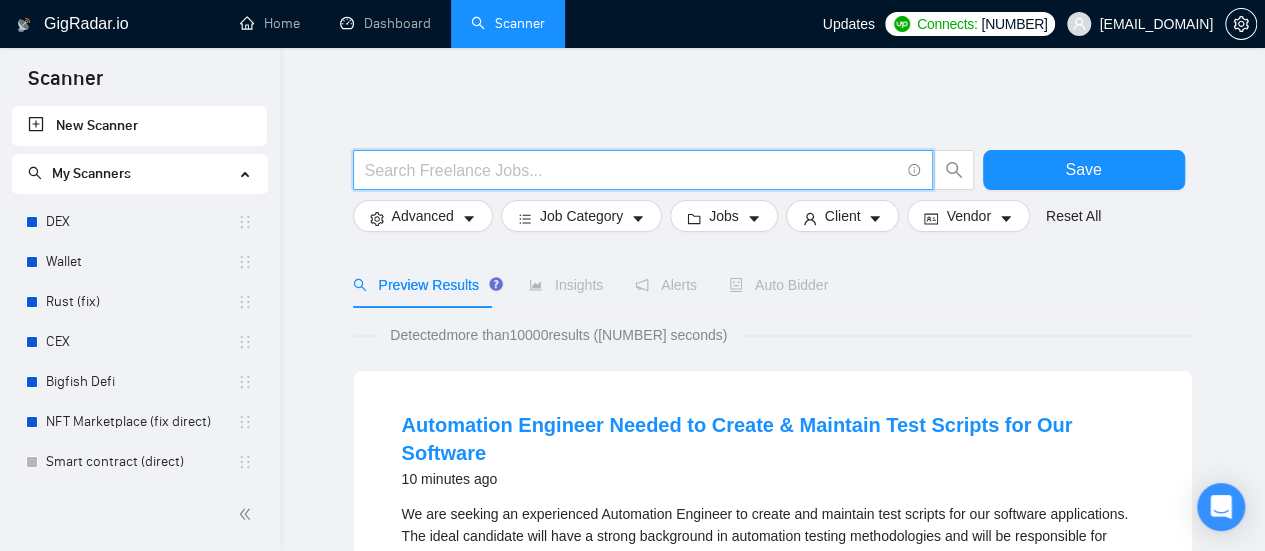 type on "(email | "e mail" | "e - mail") ((market*) | campaign | company | automation | flow | template | HTML)" 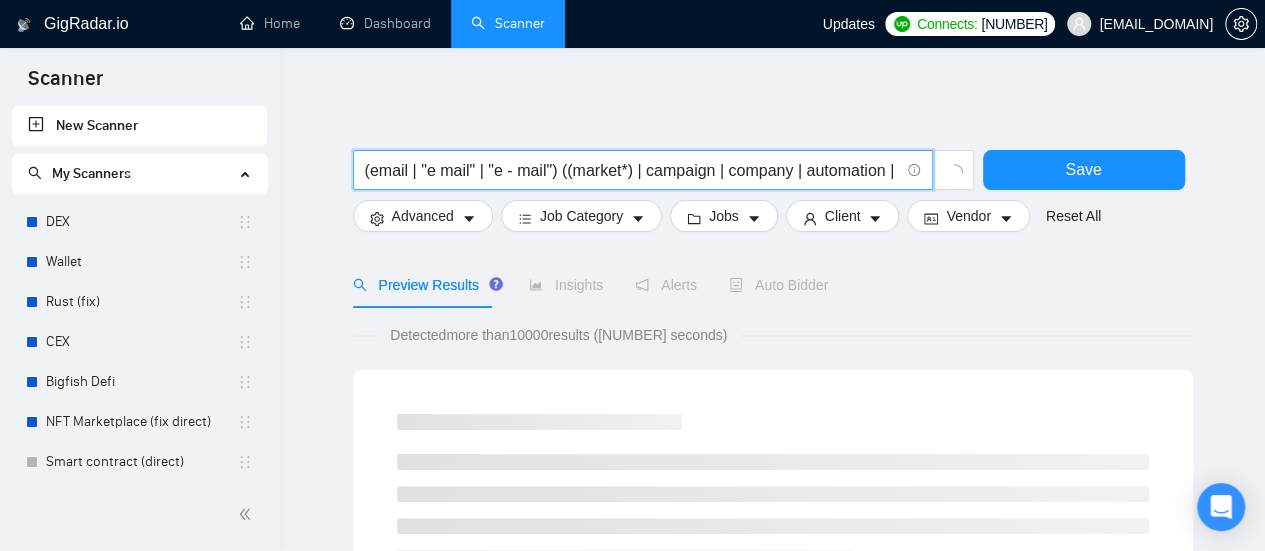 click on "(email | "e mail" | "e - mail") ((market*) | campaign | company | automation | flow | template | HTML)" at bounding box center (632, 170) 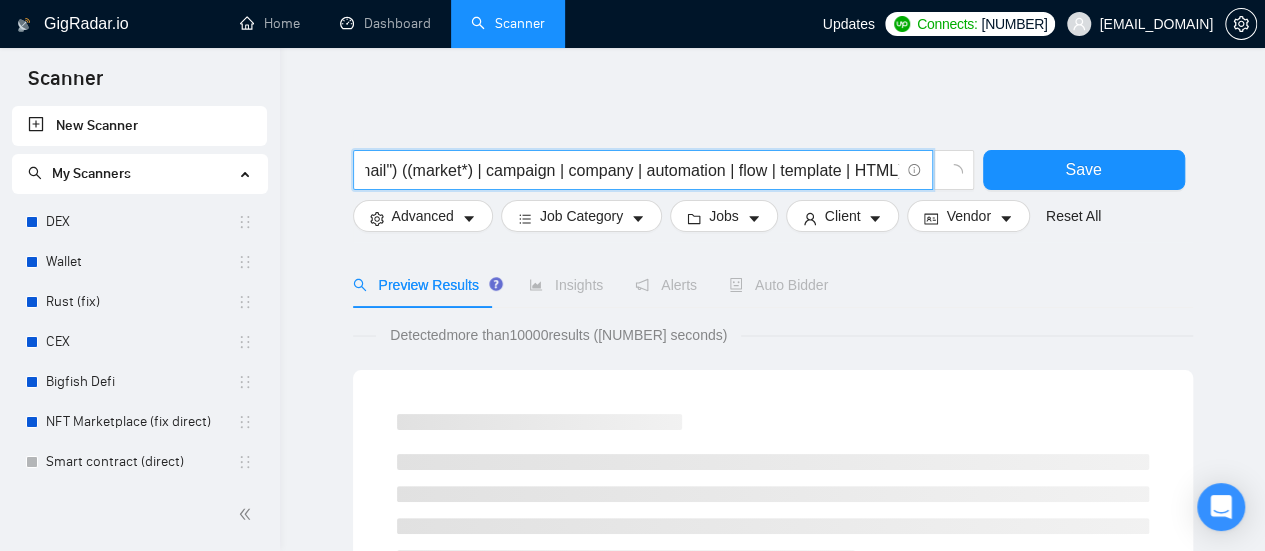 scroll, scrollTop: 0, scrollLeft: 164, axis: horizontal 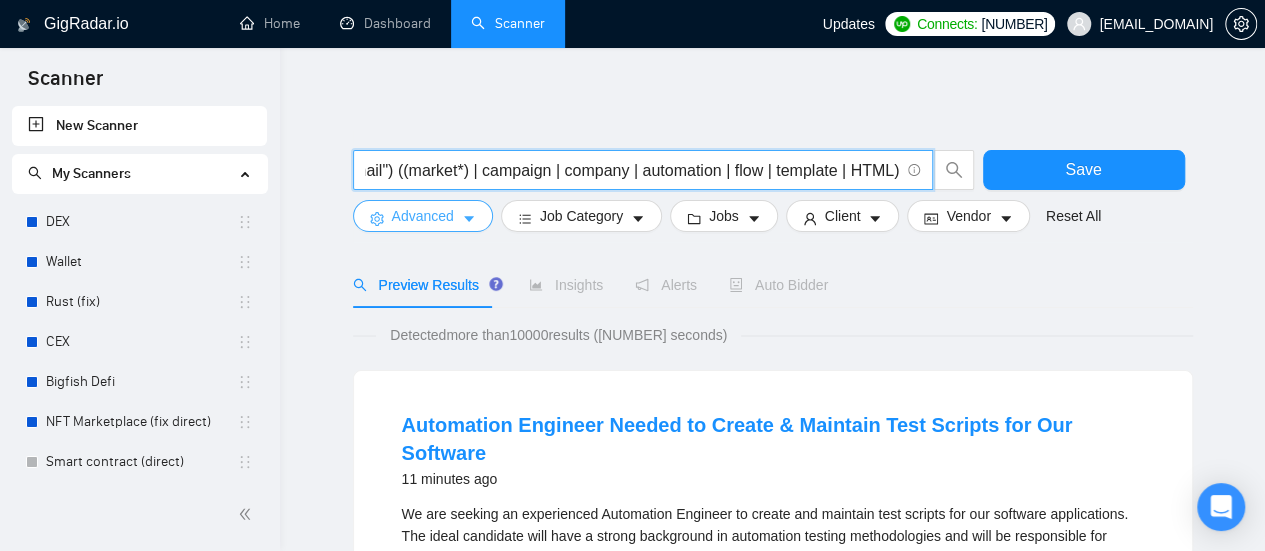 click on "Advanced" at bounding box center (423, 216) 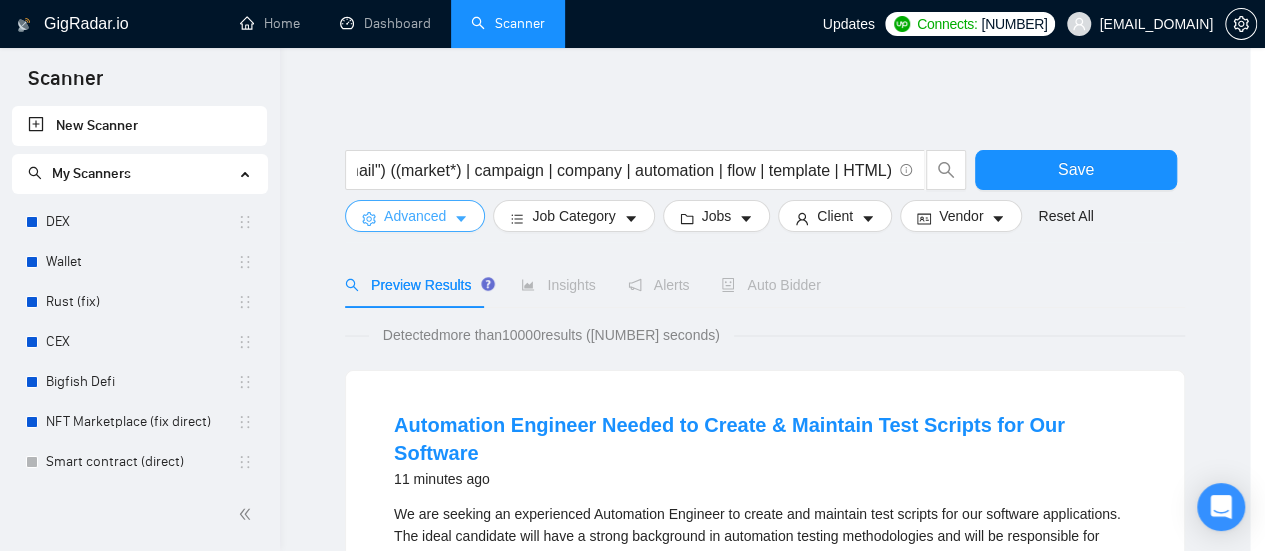 scroll, scrollTop: 0, scrollLeft: 0, axis: both 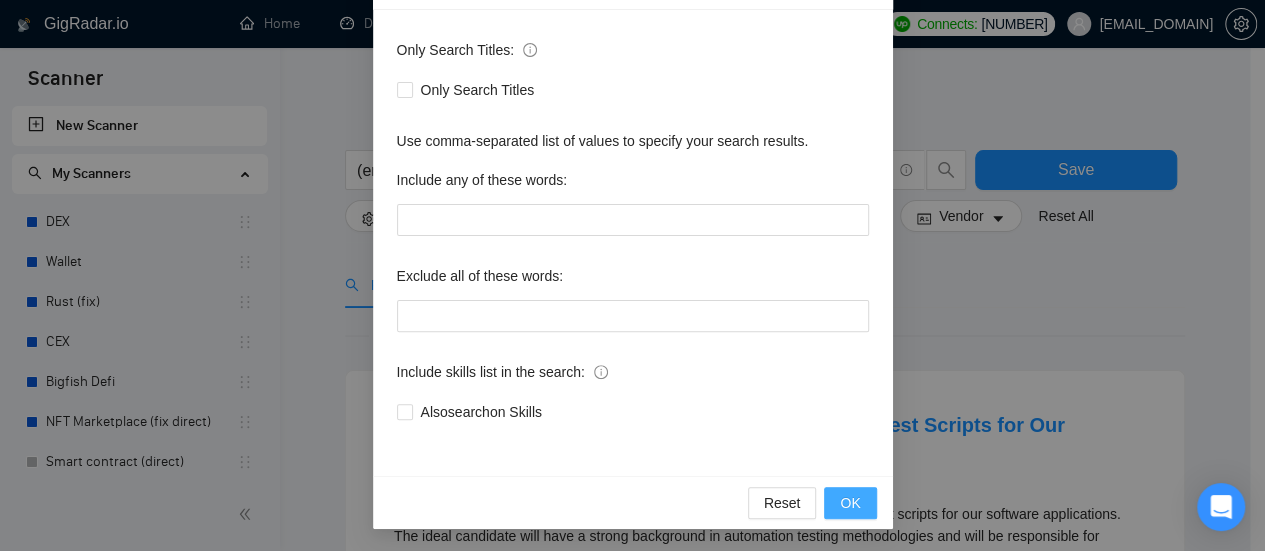 click on "OK" at bounding box center (850, 503) 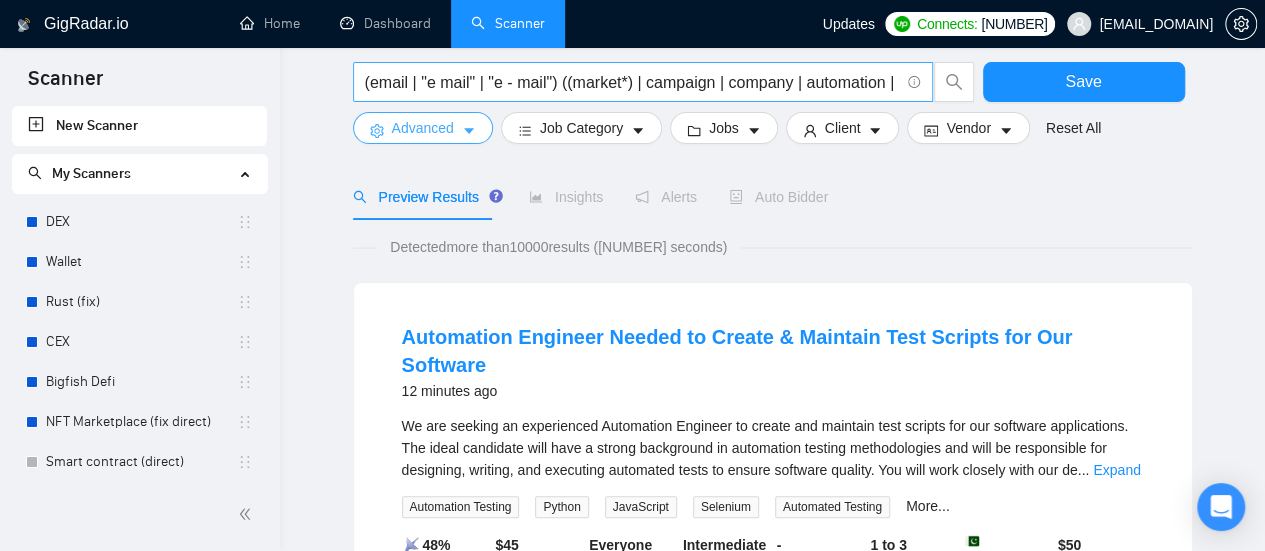 scroll, scrollTop: 0, scrollLeft: 0, axis: both 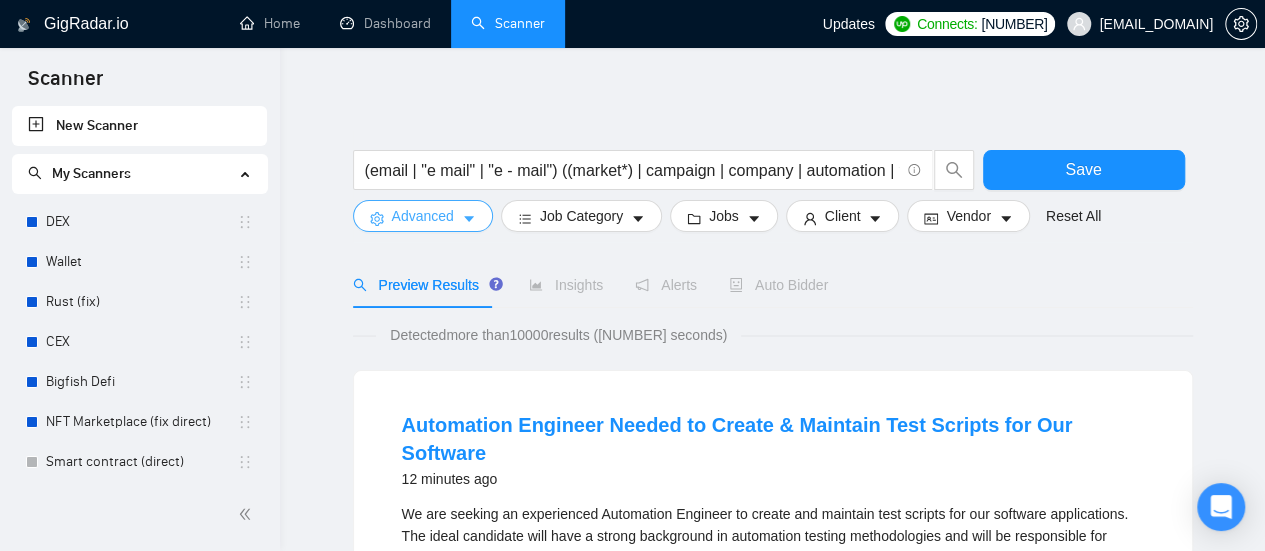 click 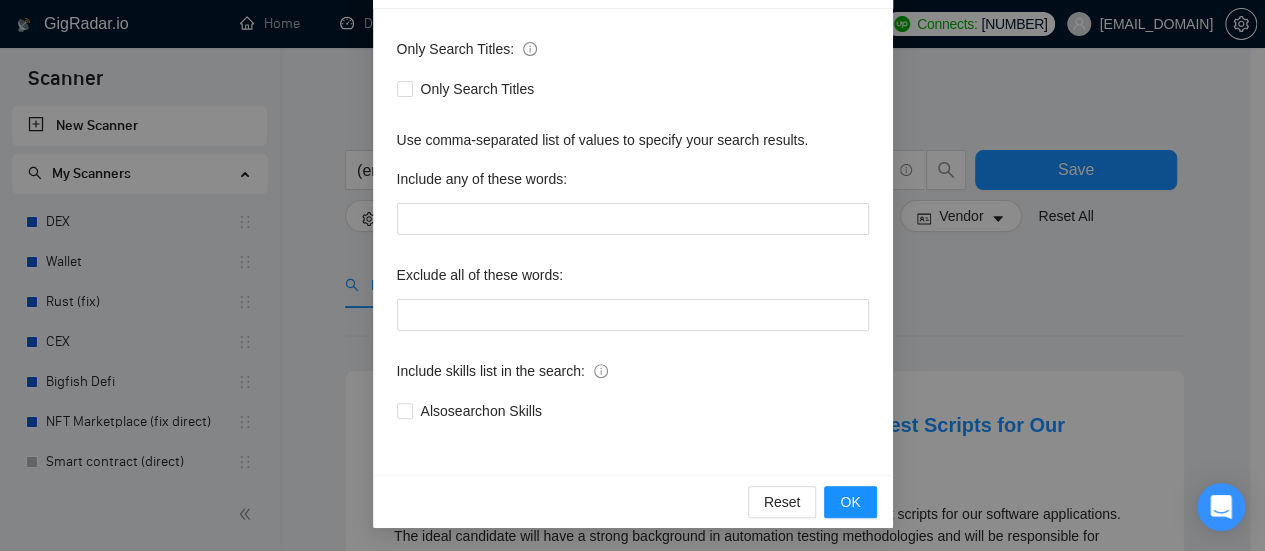 scroll, scrollTop: 0, scrollLeft: 0, axis: both 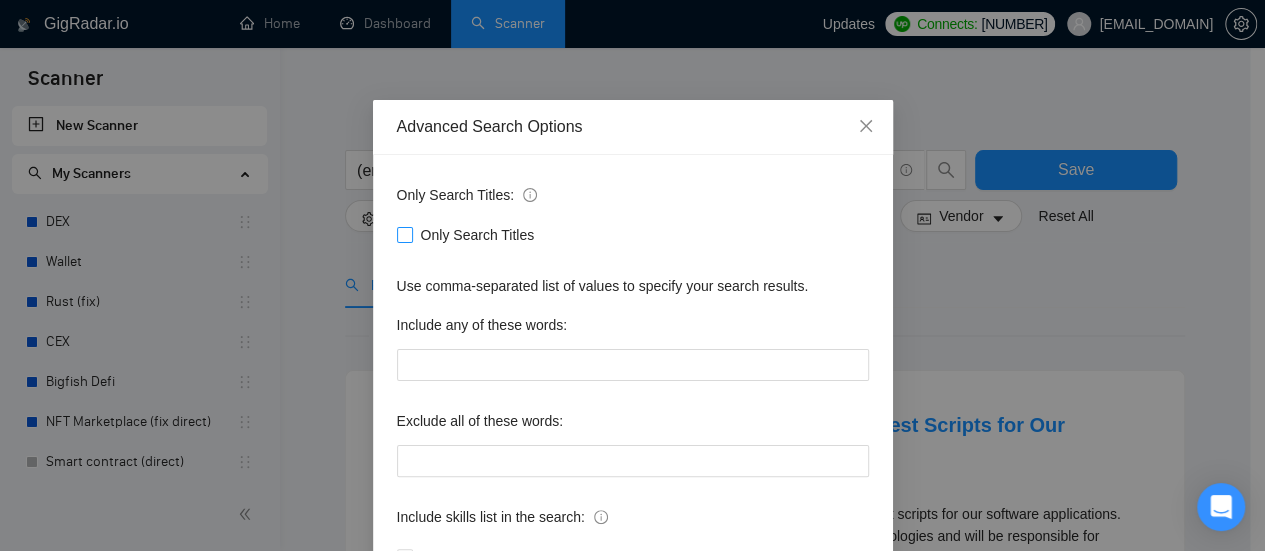 click on "Only Search Titles" at bounding box center [404, 234] 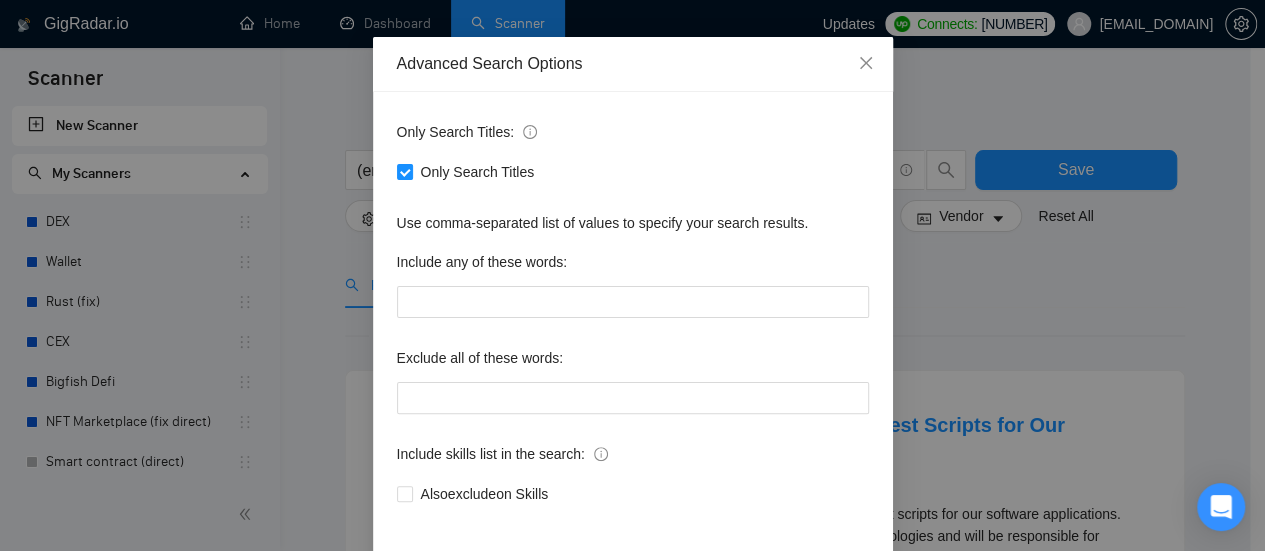 scroll, scrollTop: 146, scrollLeft: 0, axis: vertical 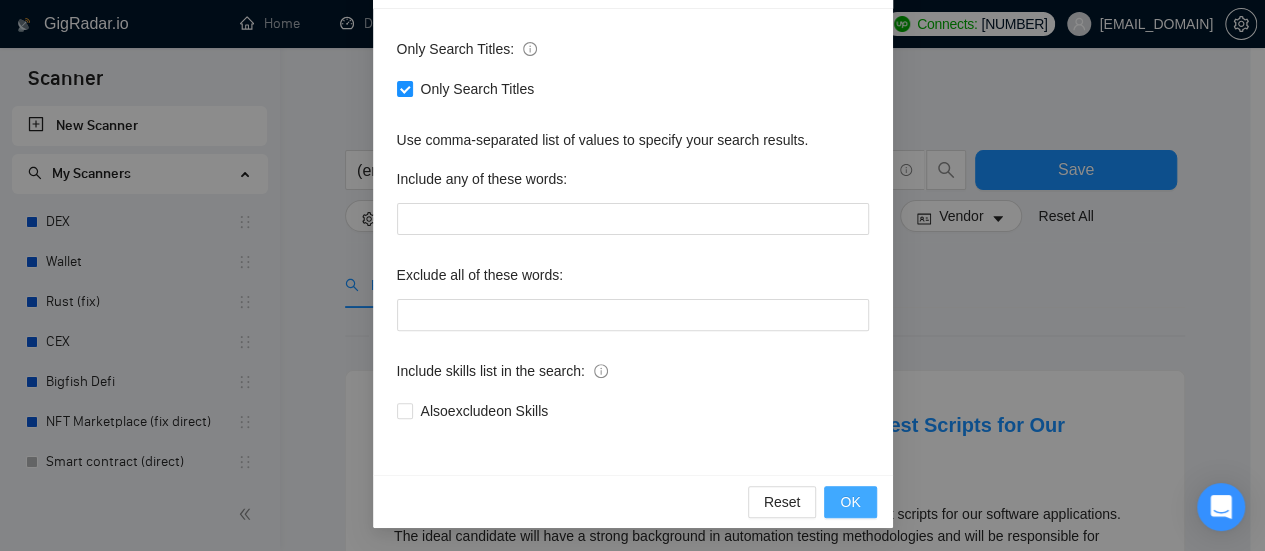 click on "OK" at bounding box center (850, 502) 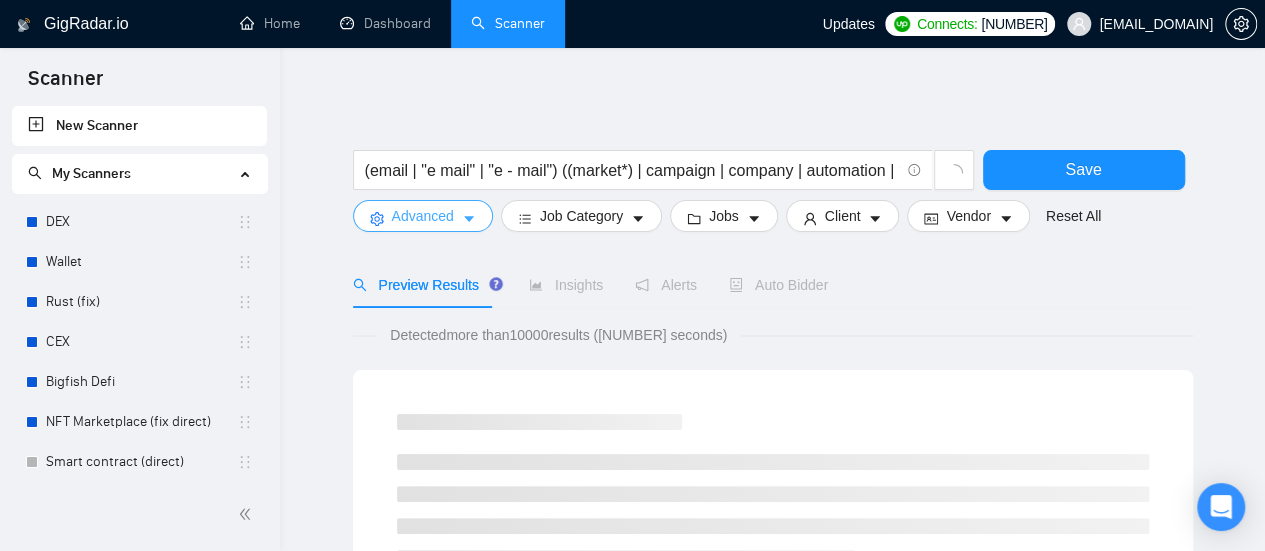 scroll, scrollTop: 0, scrollLeft: 0, axis: both 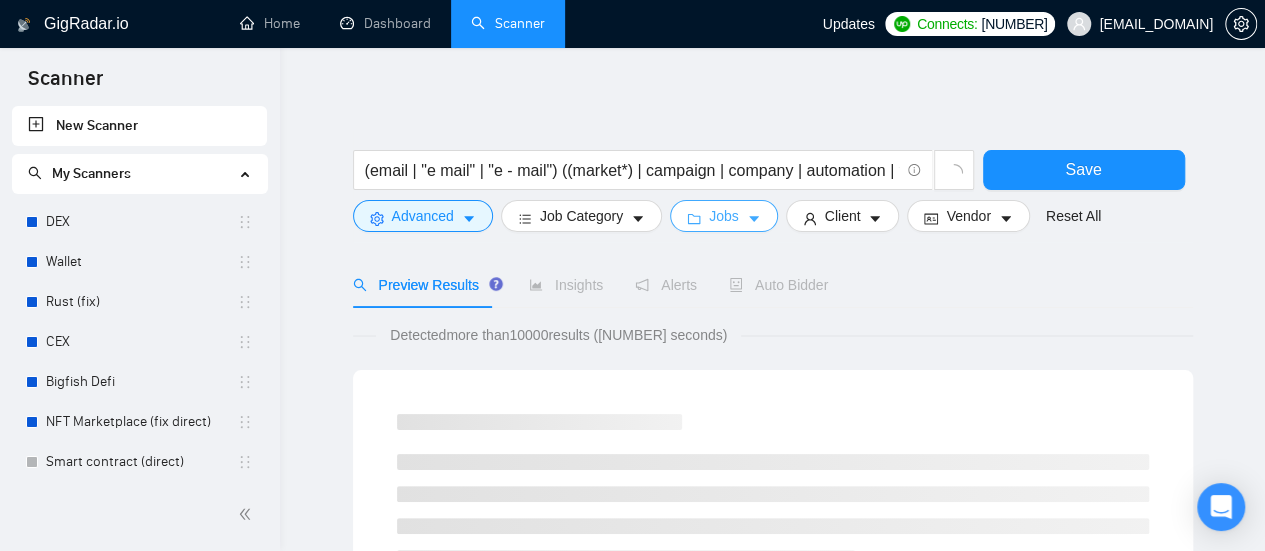 click 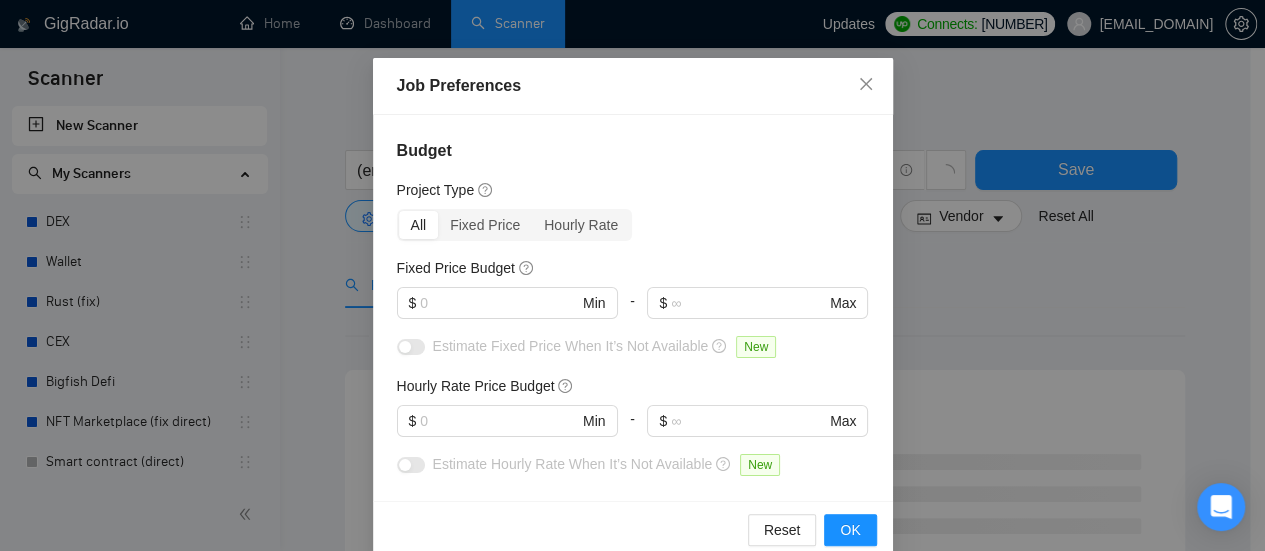 scroll, scrollTop: 30, scrollLeft: 0, axis: vertical 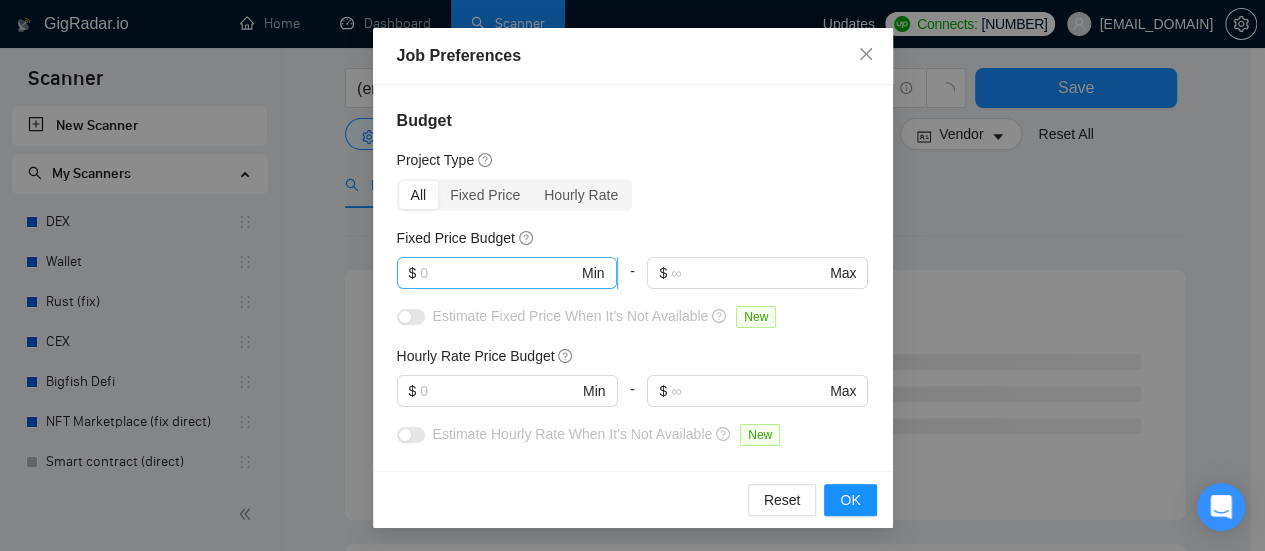click at bounding box center [499, 273] 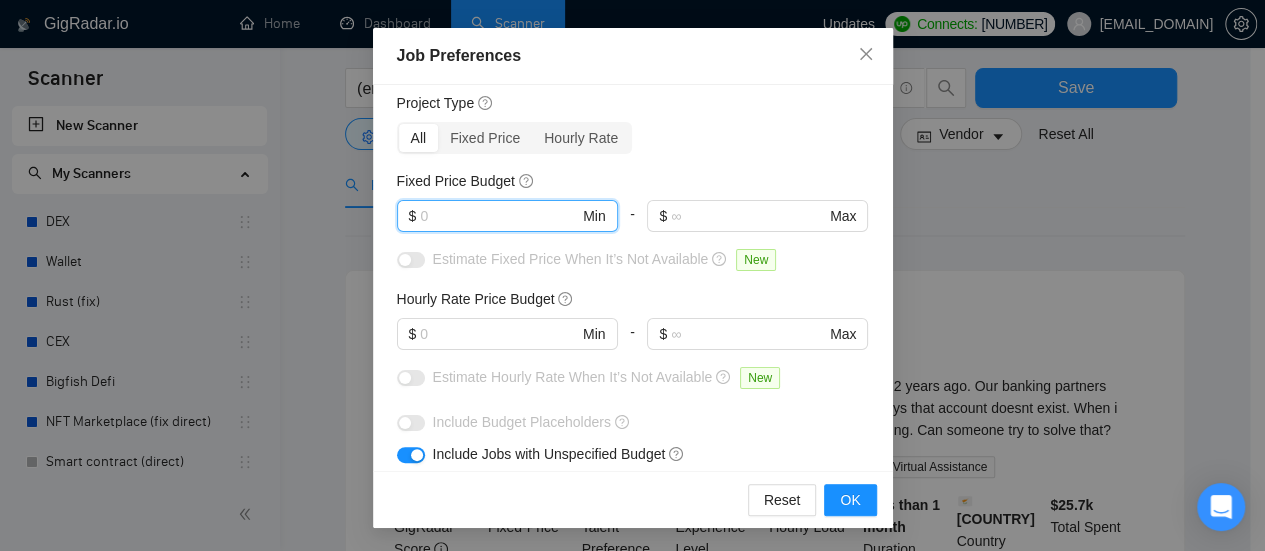 scroll, scrollTop: 100, scrollLeft: 0, axis: vertical 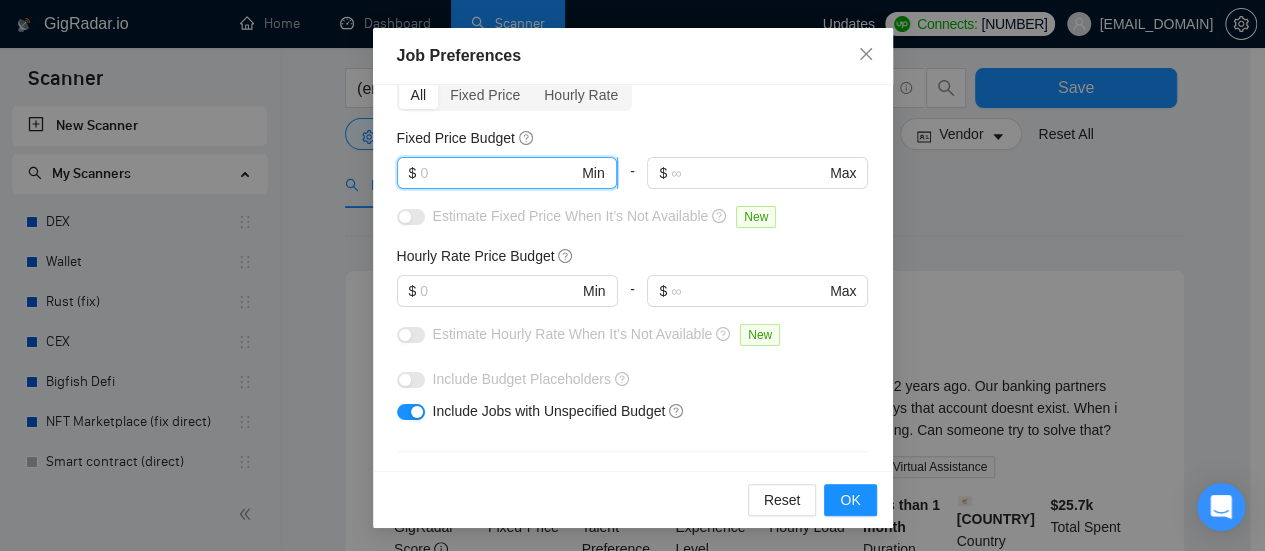 click at bounding box center [499, 173] 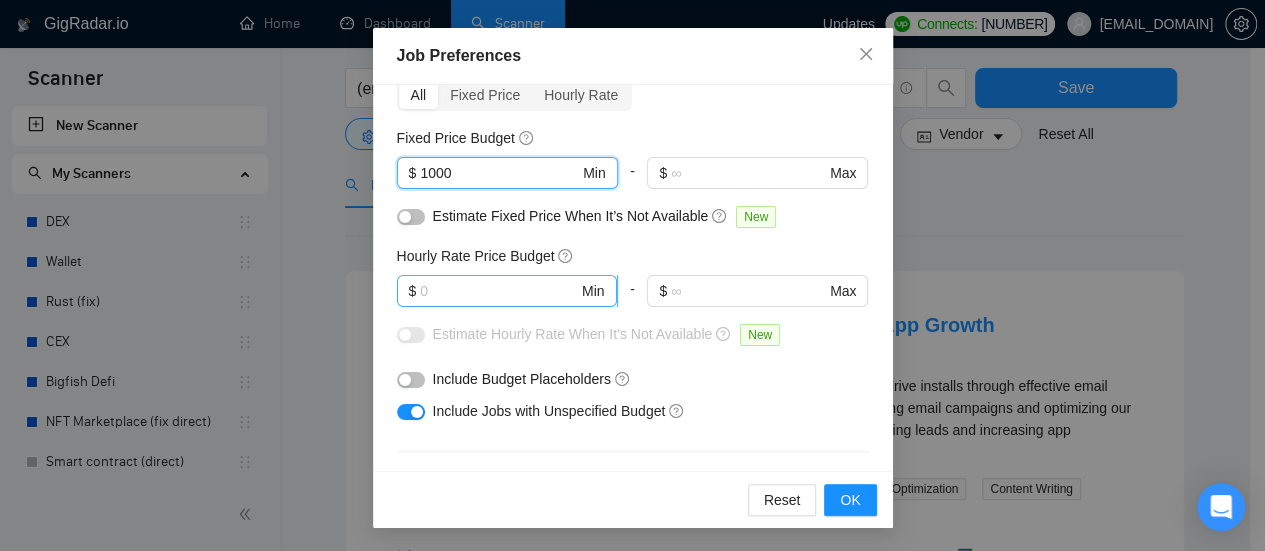 type on "1000" 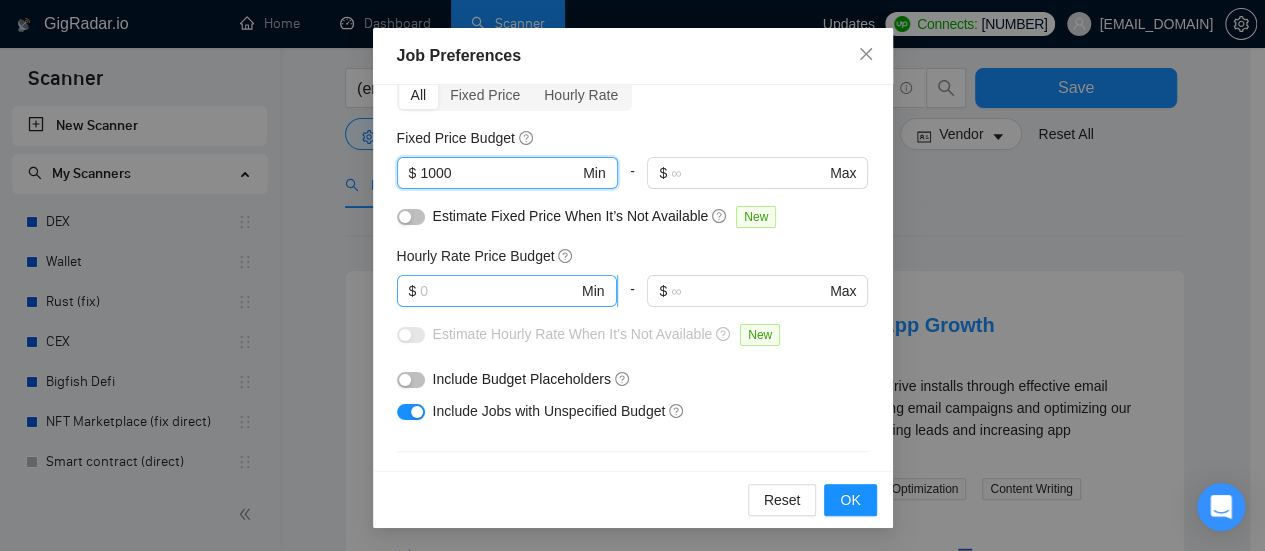 click at bounding box center (499, 291) 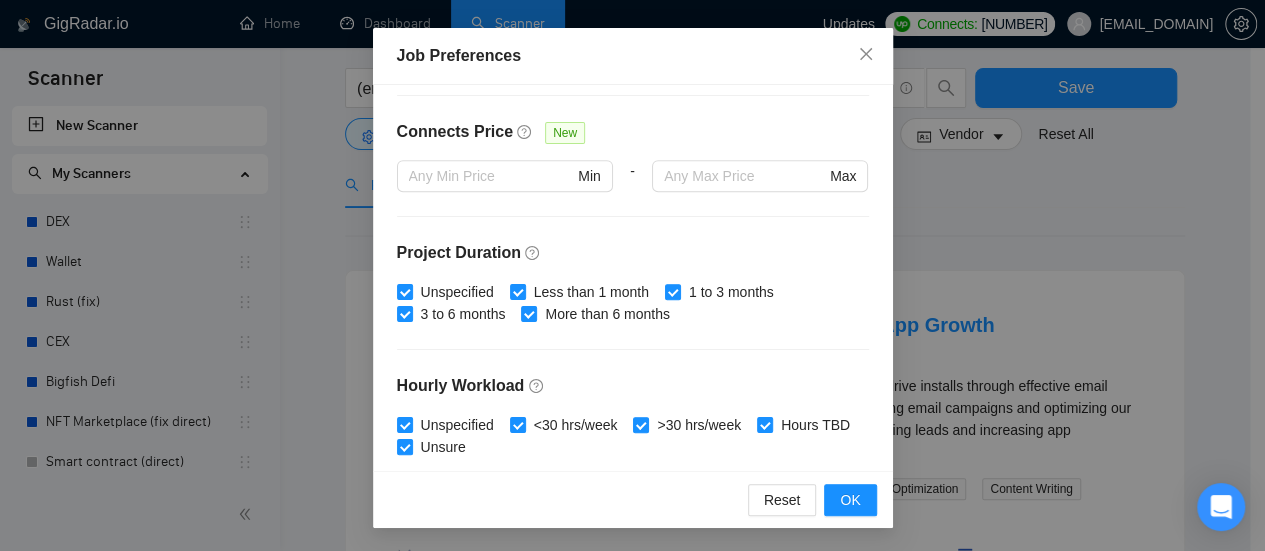 scroll, scrollTop: 500, scrollLeft: 0, axis: vertical 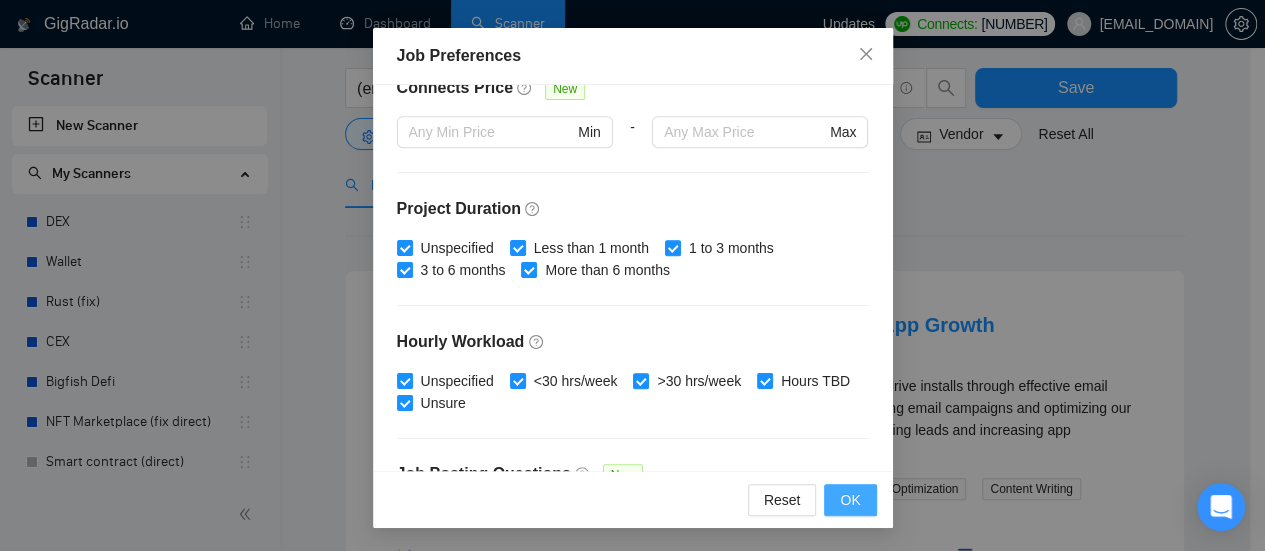 type on "55" 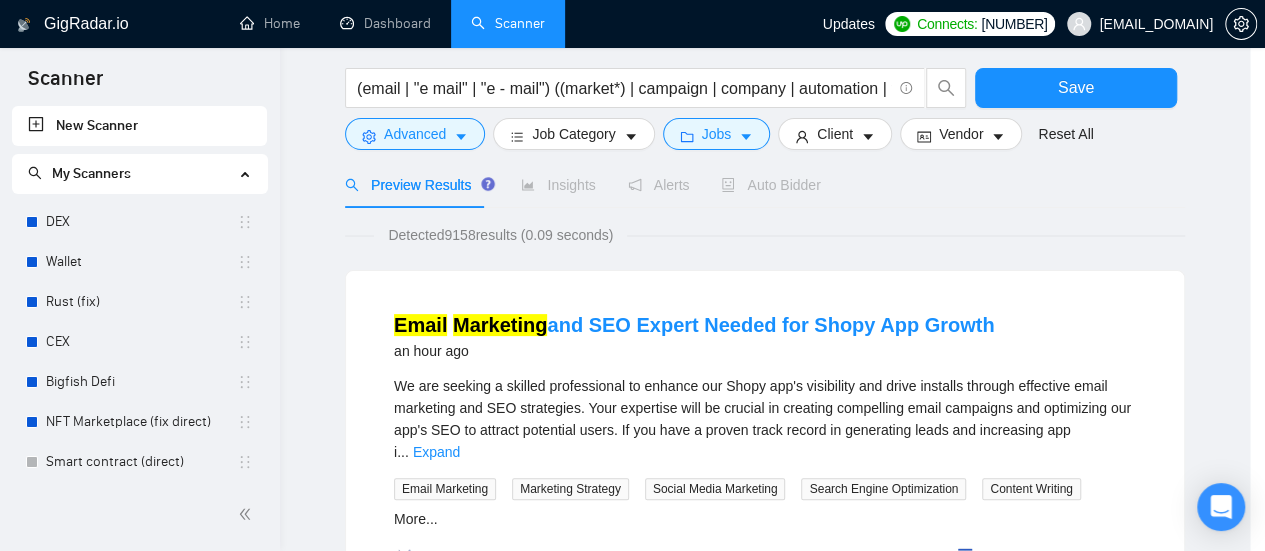 scroll, scrollTop: 0, scrollLeft: 0, axis: both 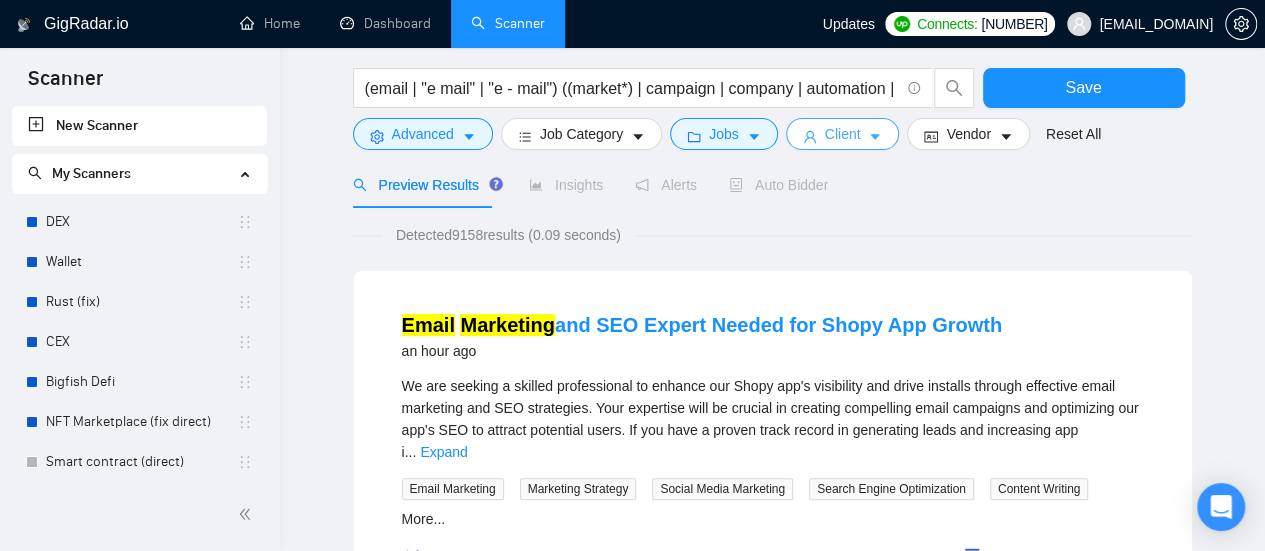 click 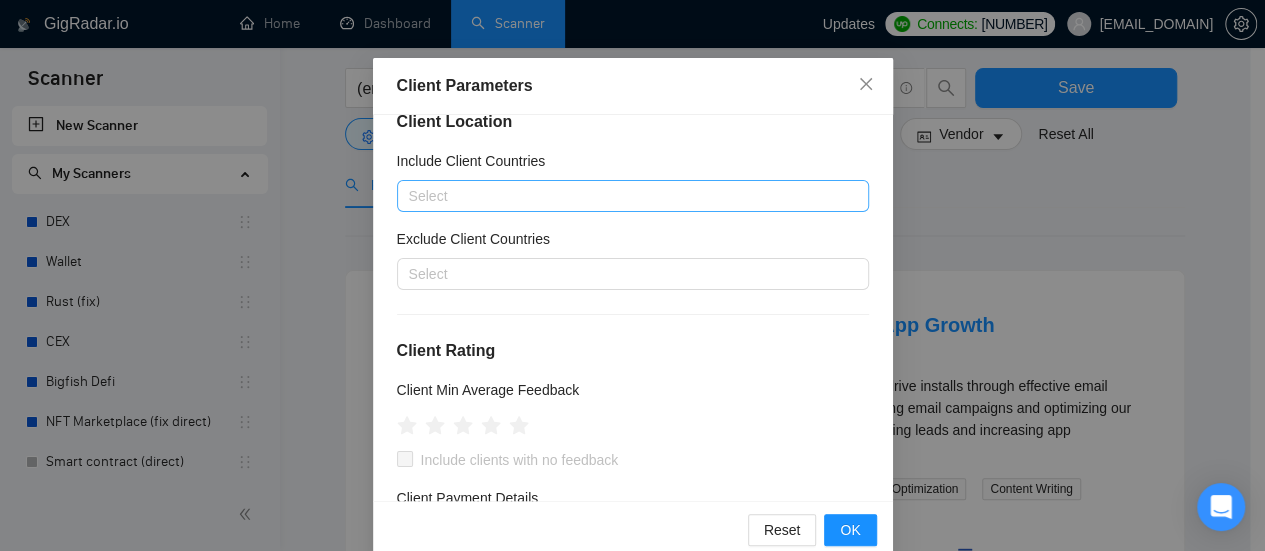 scroll, scrollTop: 0, scrollLeft: 0, axis: both 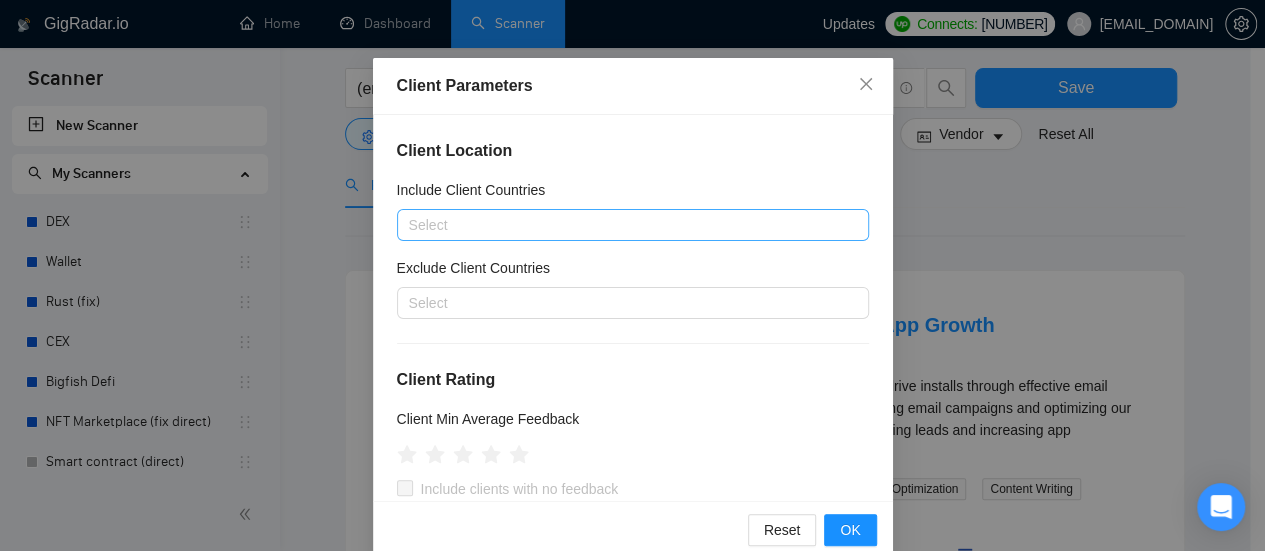 click at bounding box center [623, 225] 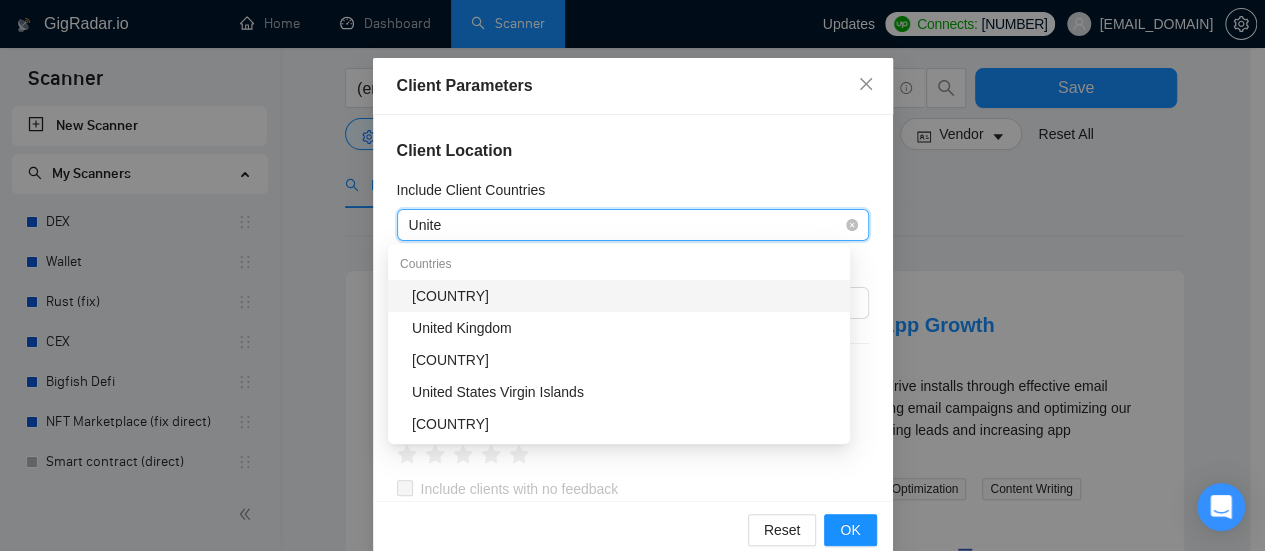 type on "United" 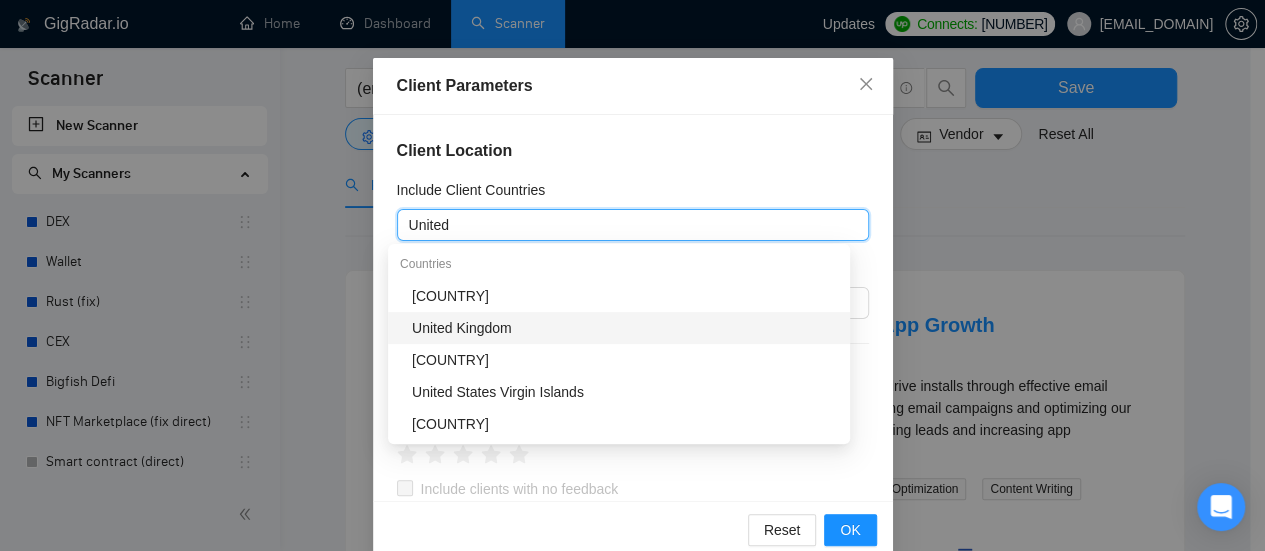 click on "United Kingdom" at bounding box center [625, 328] 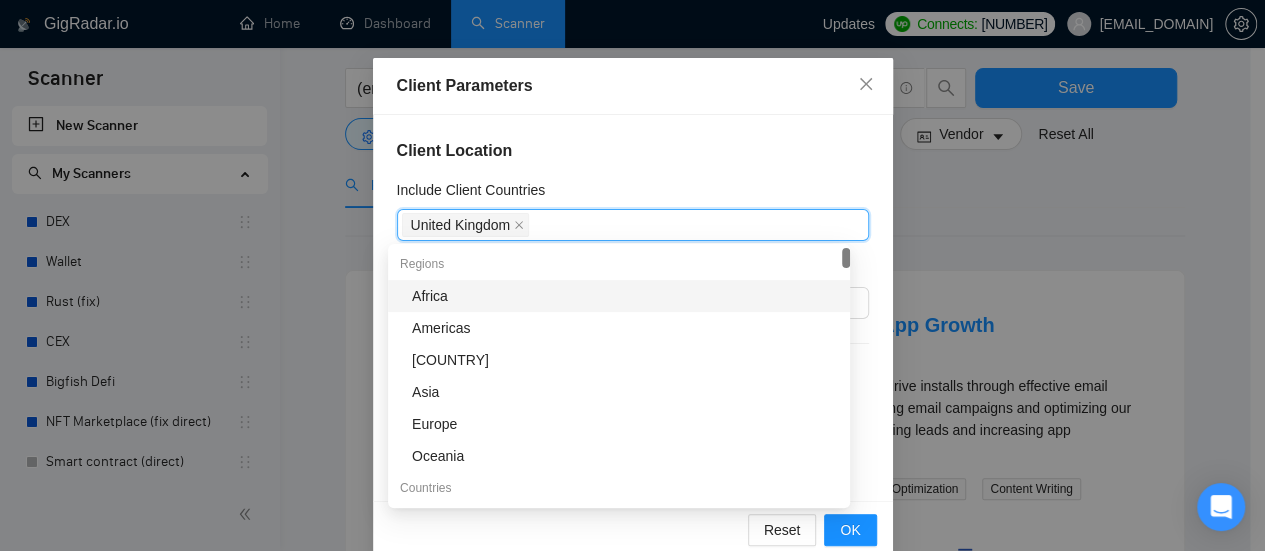 click on "Client Location" at bounding box center (633, 151) 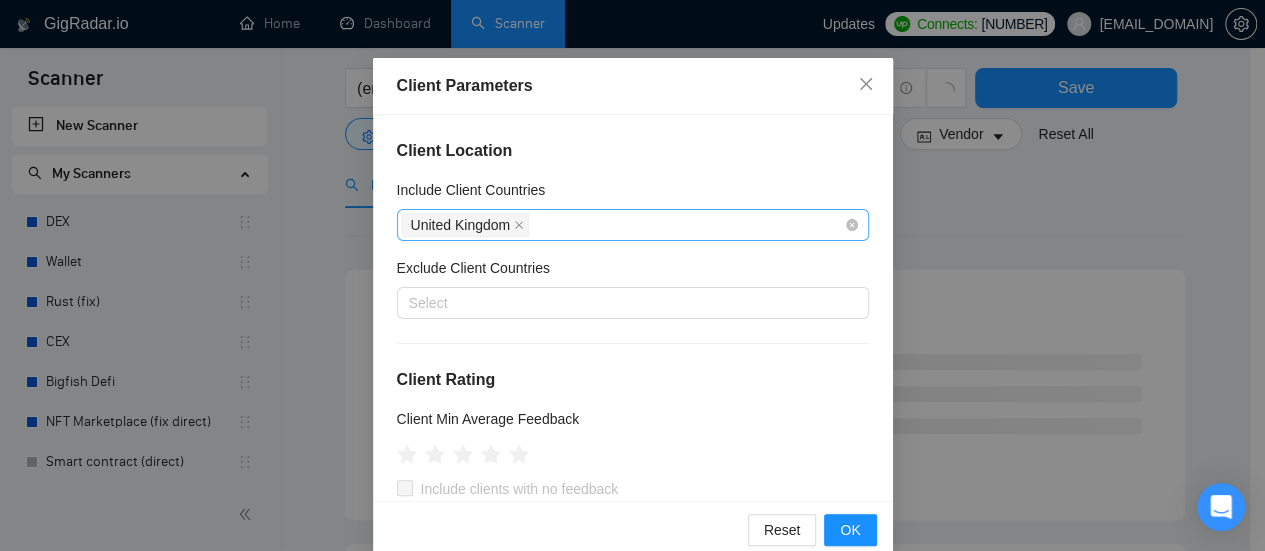 click on "United Kingdom" at bounding box center (623, 225) 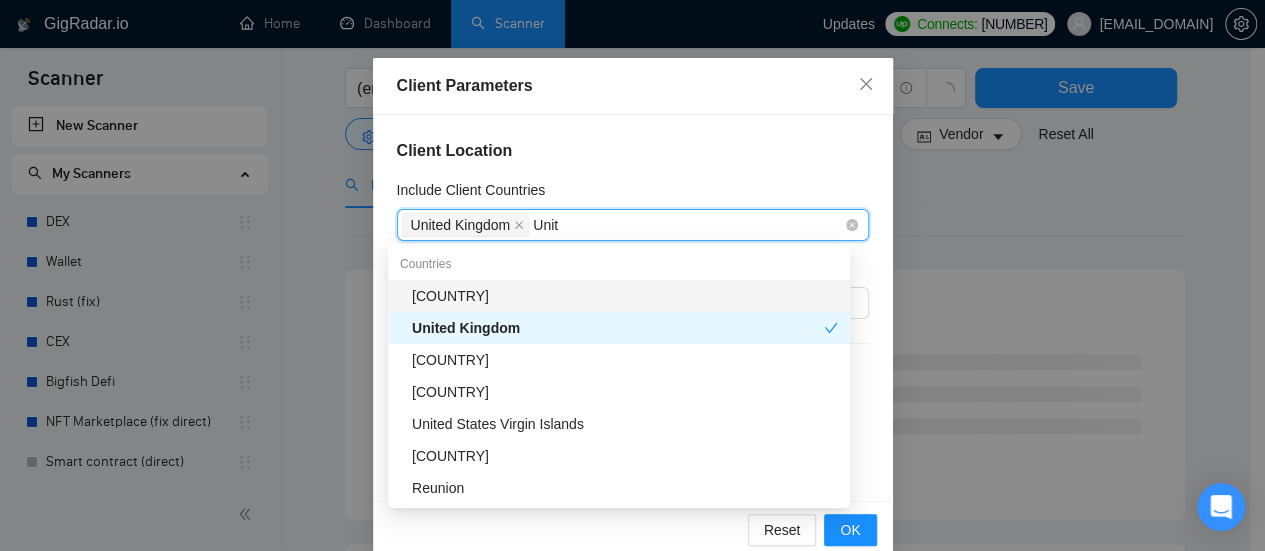 type on "United" 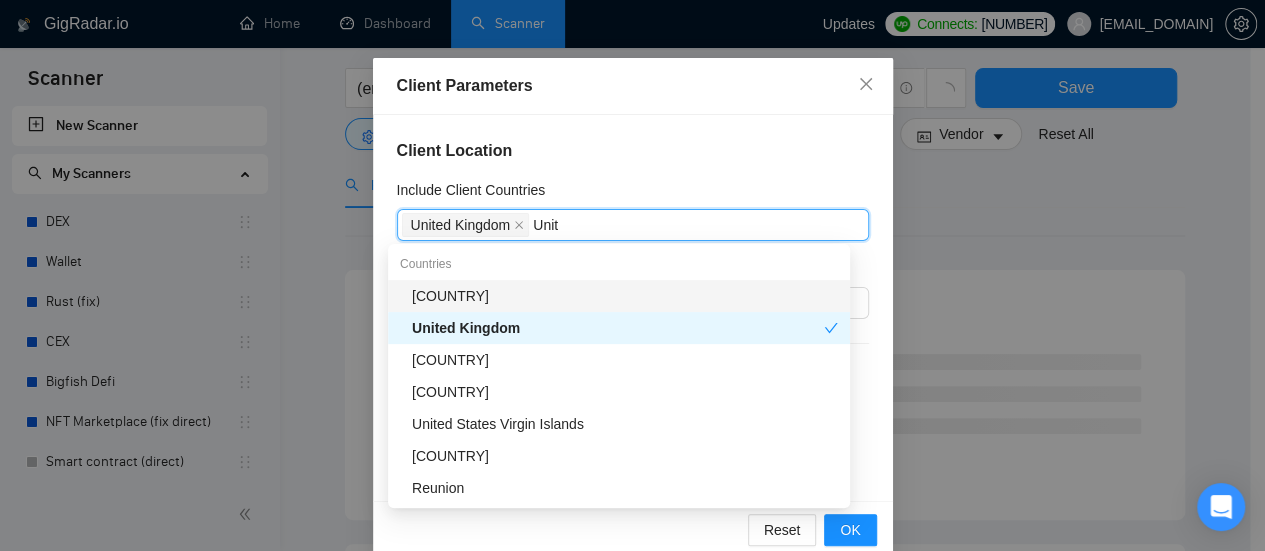 click on "[COUNTRY]" at bounding box center (625, 296) 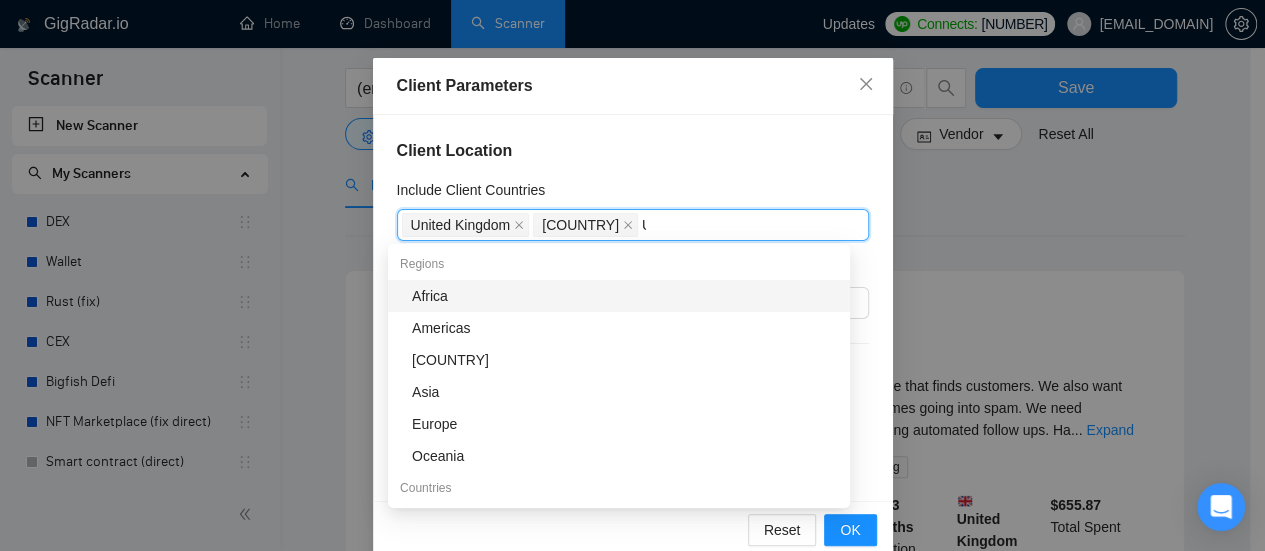 type 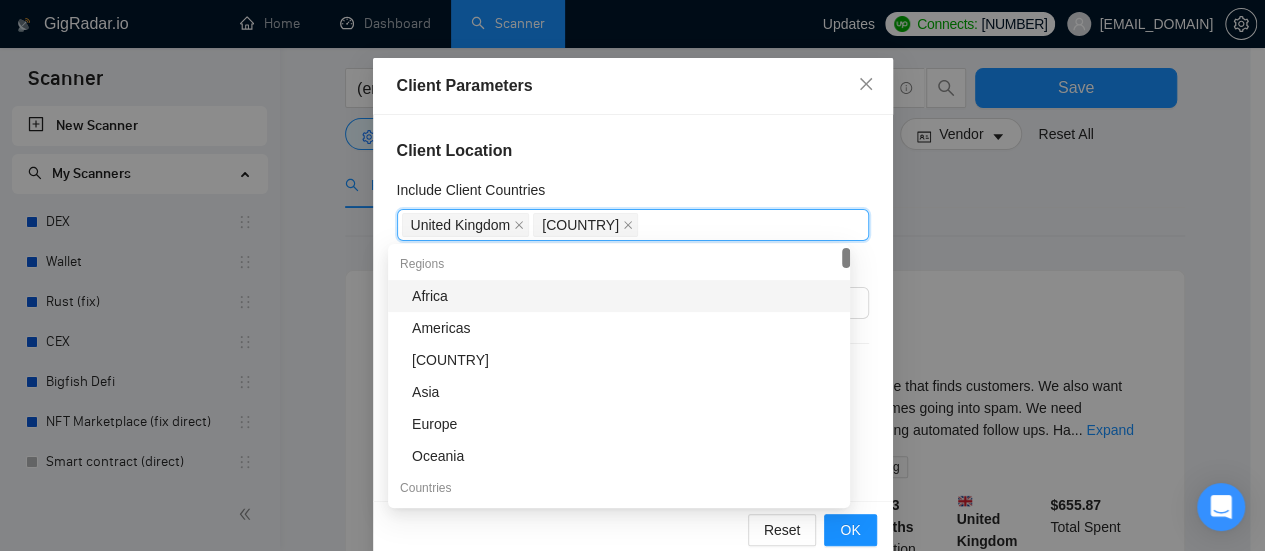 click on "Client Location Include Client Countries [COUNTRY] [COUNTRY] &nbsp; Exclude Client Countries &nbsp; Select Client Rating Client Min Average Feedback Include clients with no feedback Client Payment Details Payment Verified Hire Rate Stats &nbsp; Client Total Spent $[MIN] - $[MAX] Client Hire Rate New &nbsp; Any hire rate &nbsp; Avg Hourly Rate Paid New $[MIN] - $[MAX] Include Clients without Sufficient History Client Profile Client Industry New &nbsp; Any industry Client Company Size &nbsp; Any company size Enterprise Clients New &nbsp; Any clients" at bounding box center (633, 308) 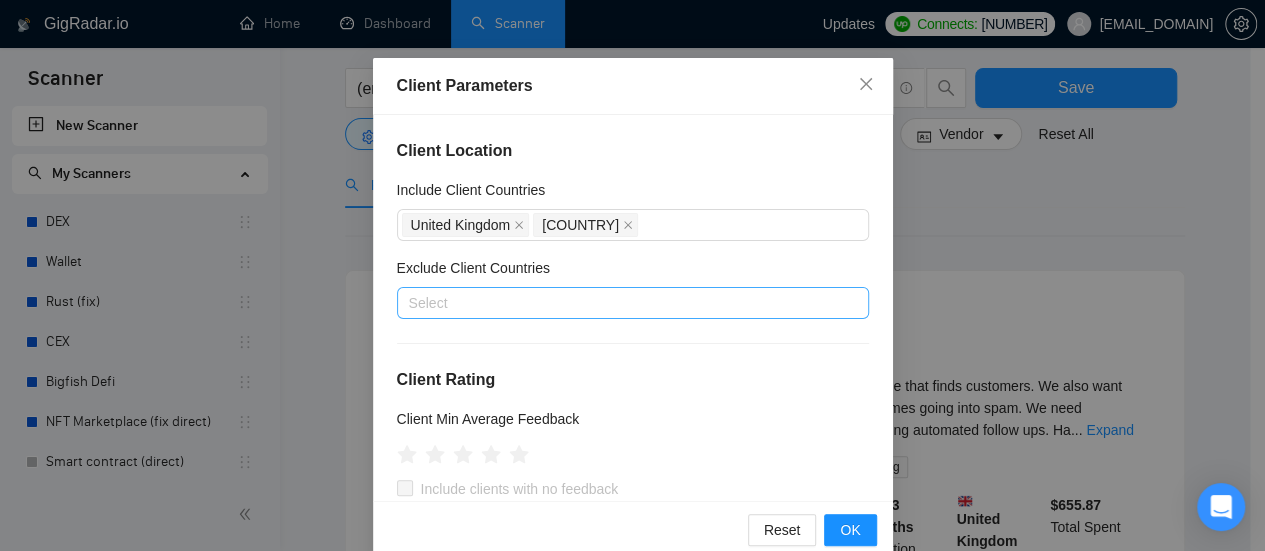 click at bounding box center [623, 303] 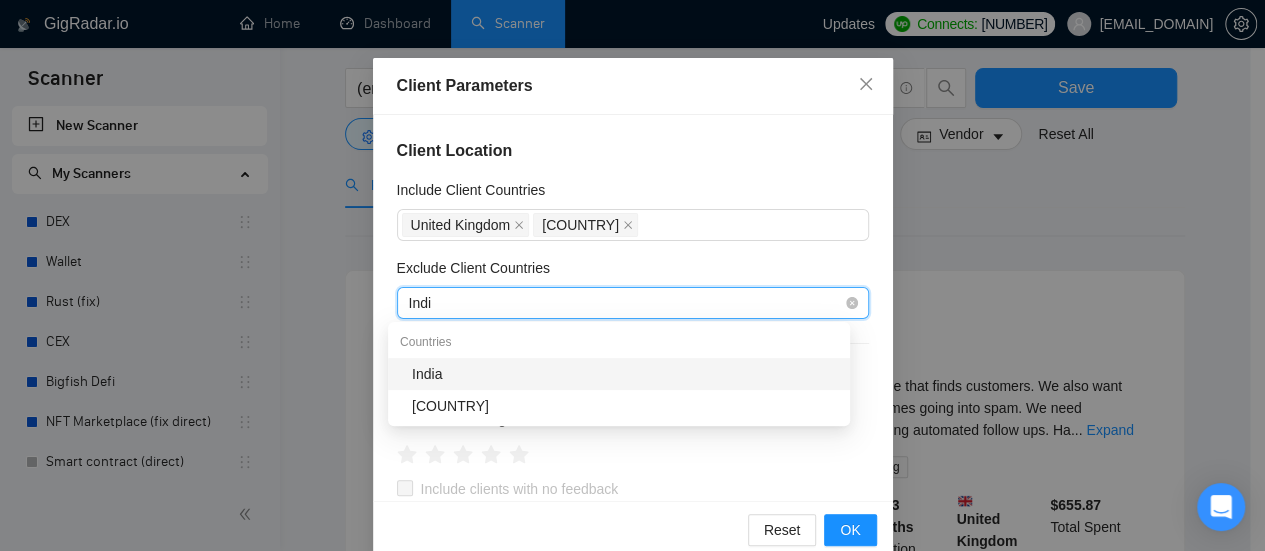 type on "India" 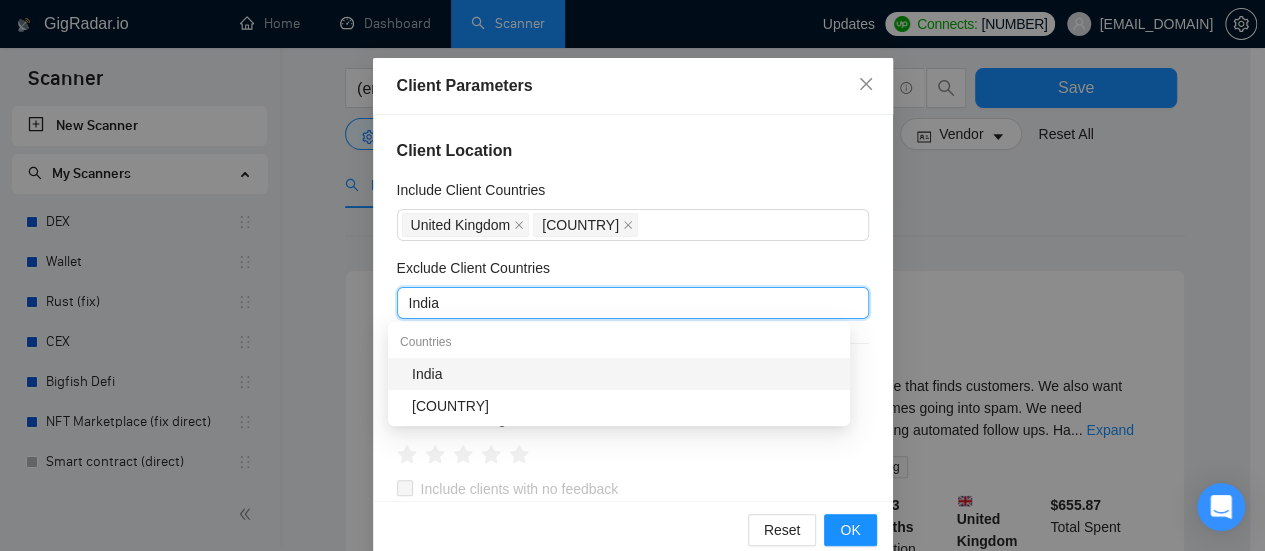 click on "India" at bounding box center [625, 374] 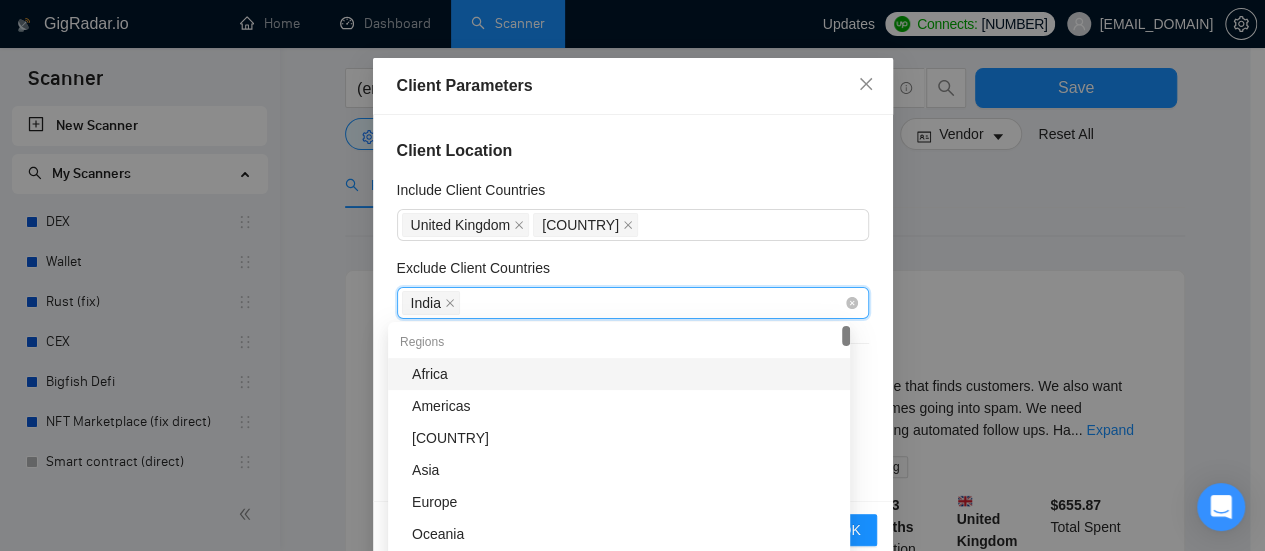 click on "India" at bounding box center [623, 303] 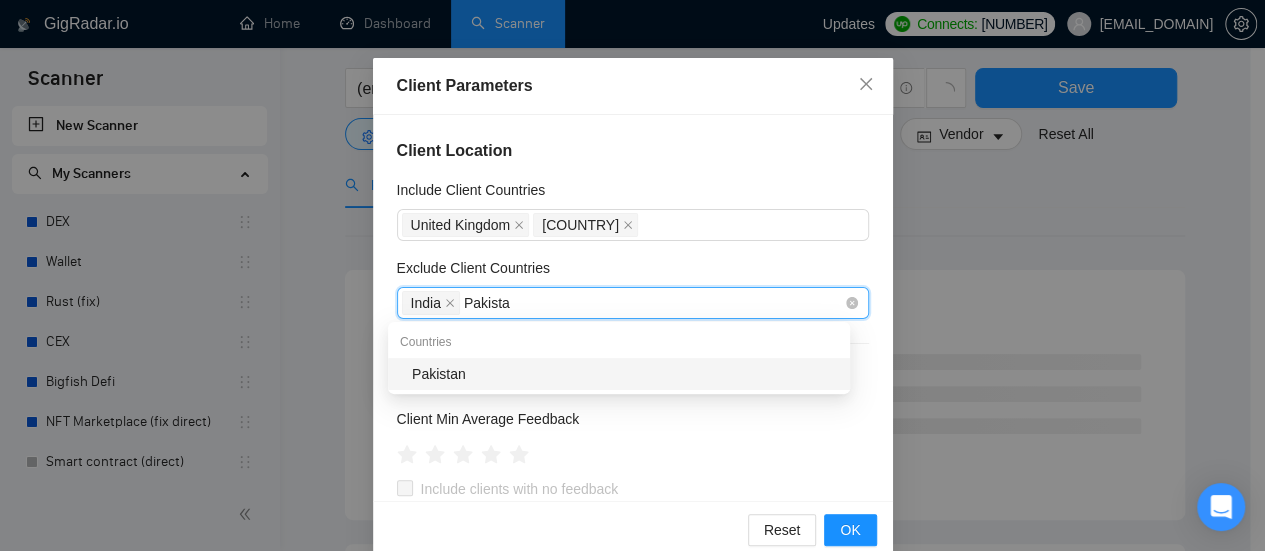 type on "Pakistan" 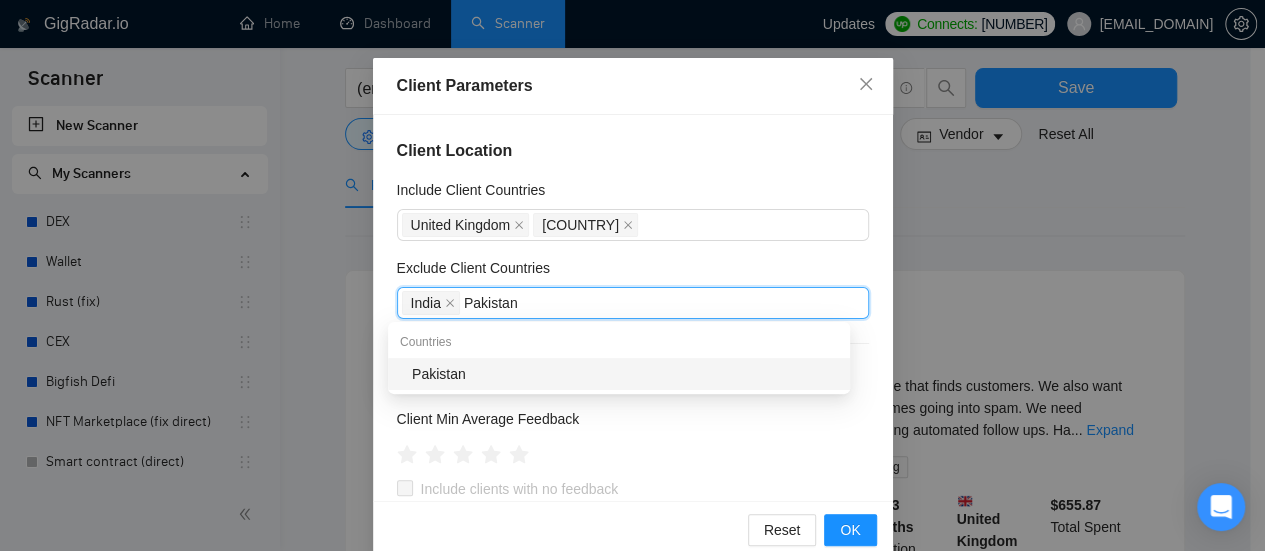 type 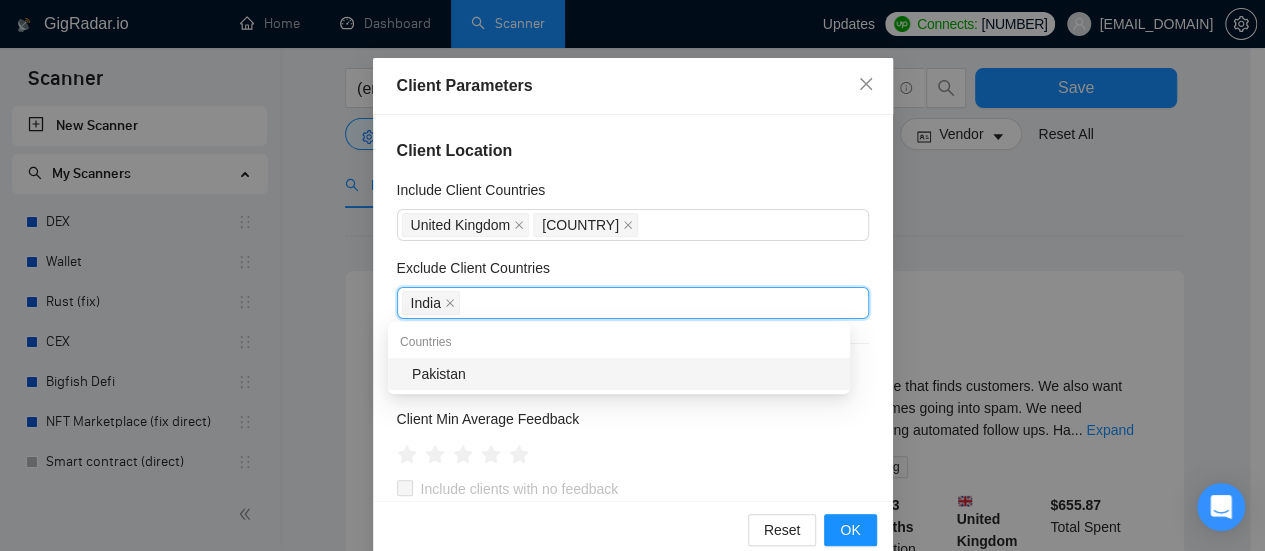 click on "Exclude Client Countries" at bounding box center (633, 272) 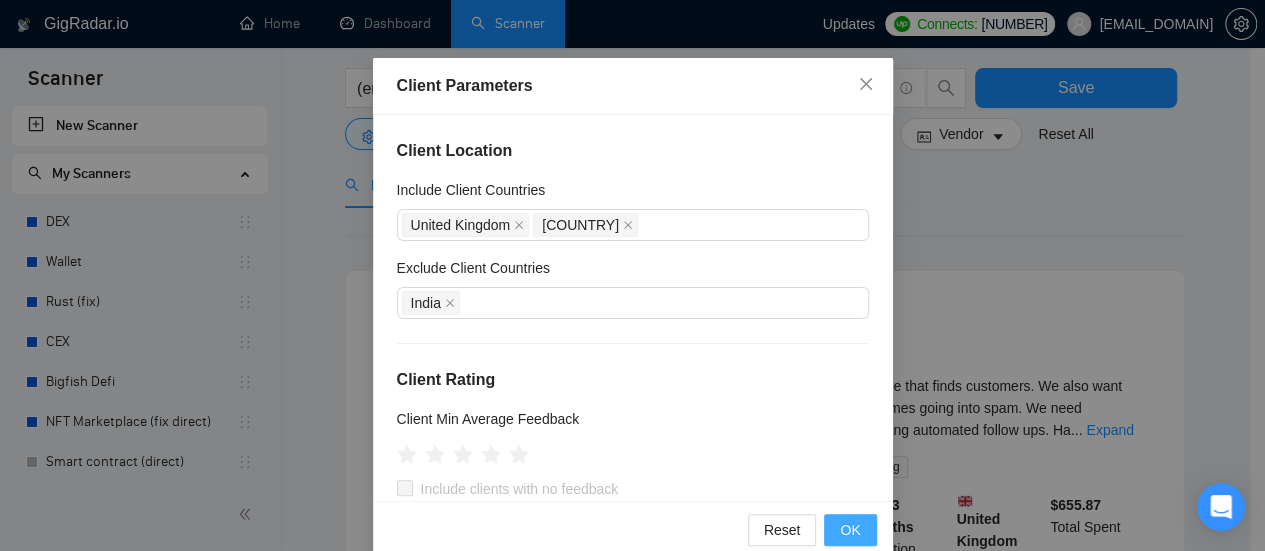 click on "OK" at bounding box center [850, 530] 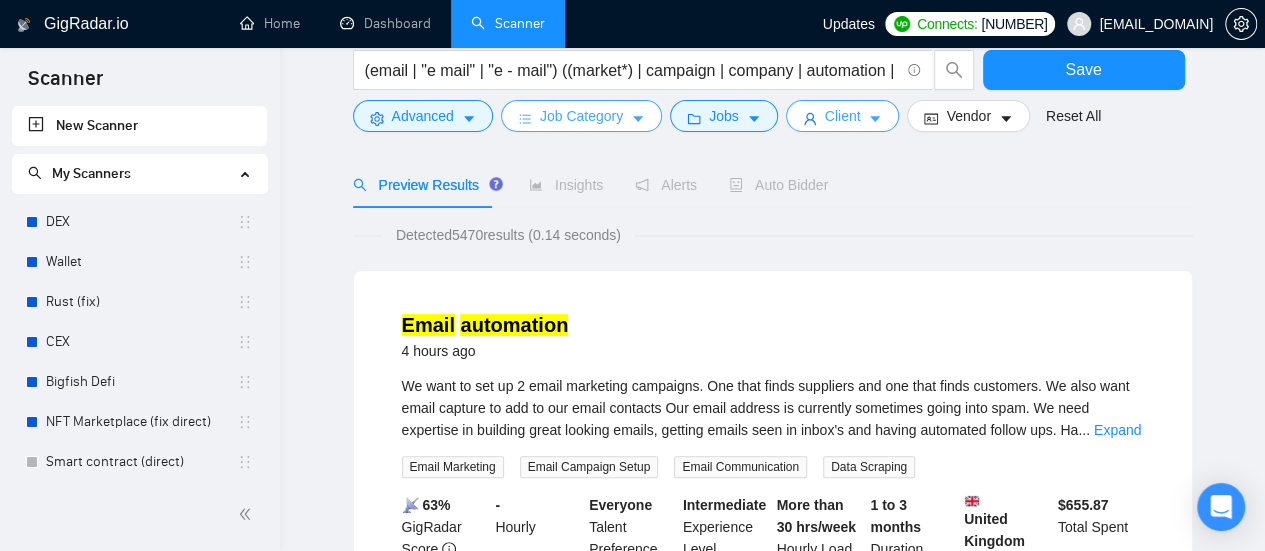 scroll, scrollTop: 0, scrollLeft: 0, axis: both 